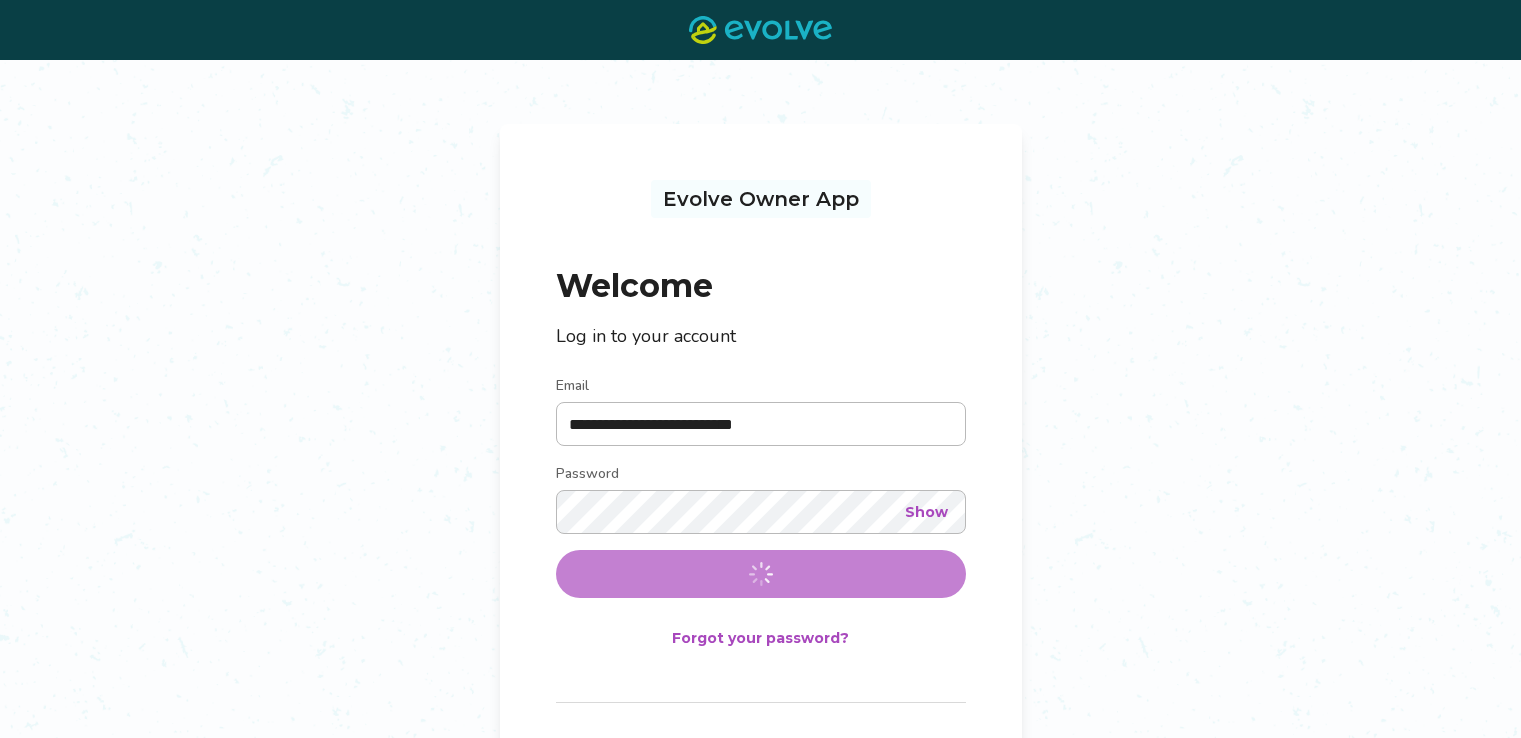 scroll, scrollTop: 0, scrollLeft: 0, axis: both 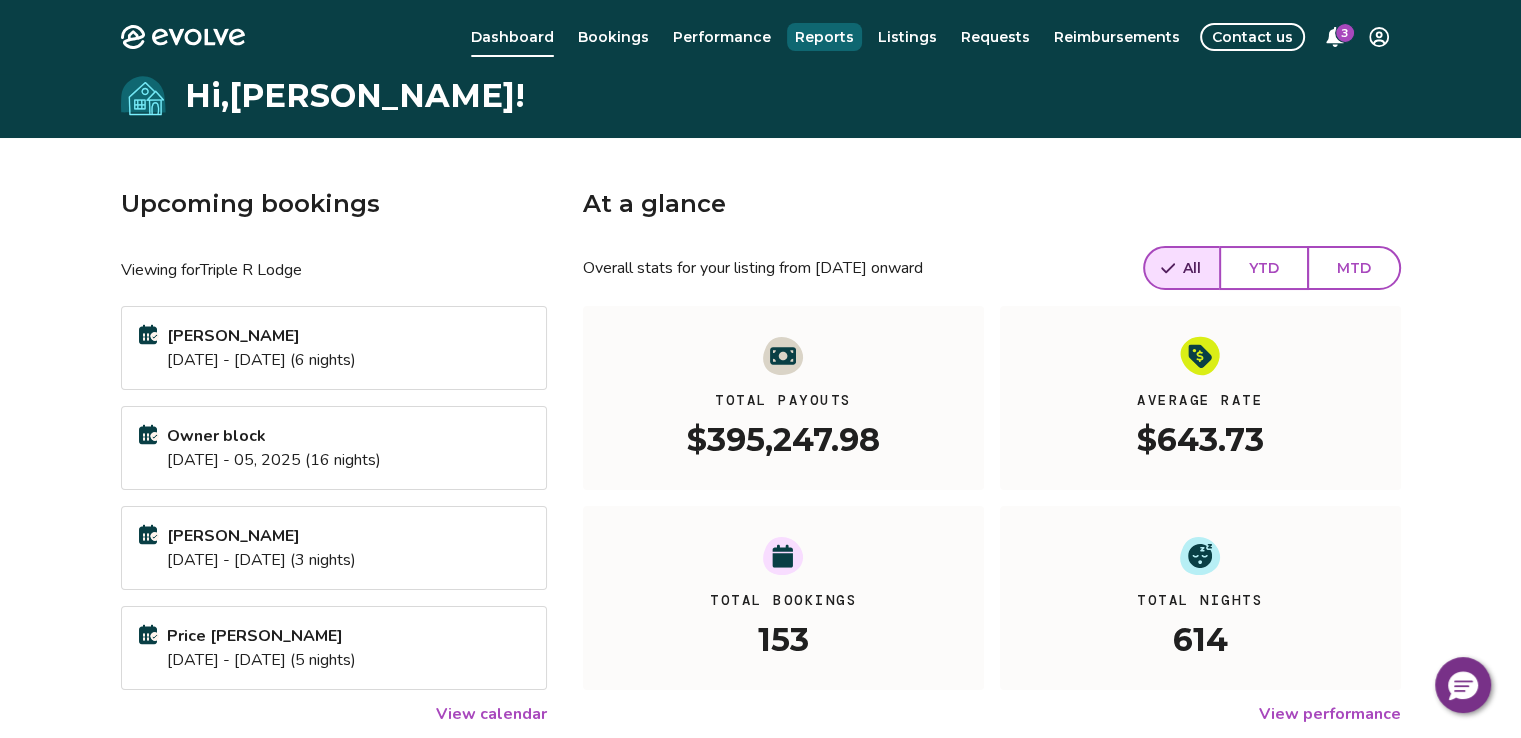 click on "Reports" at bounding box center [824, 37] 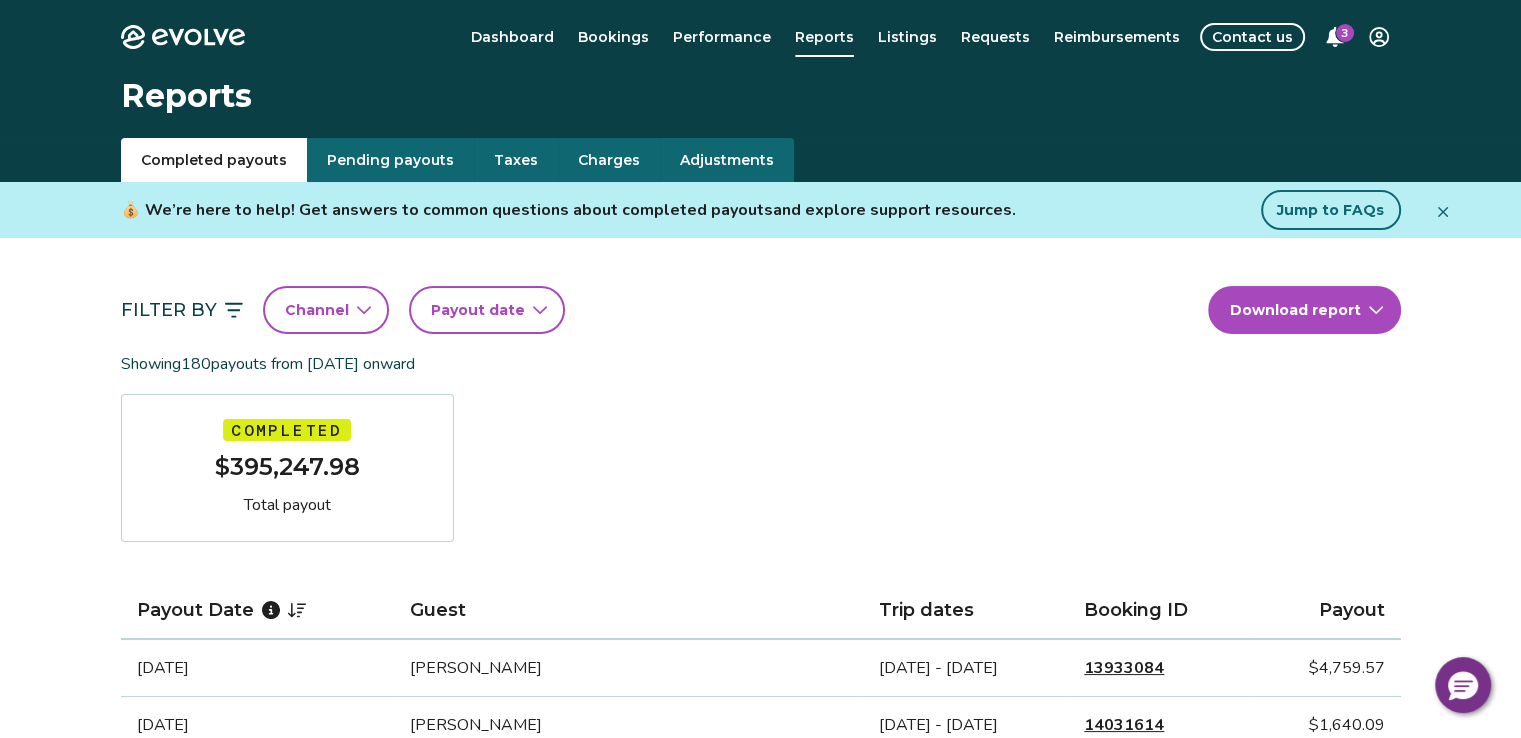 click on "Payout date" at bounding box center [487, 310] 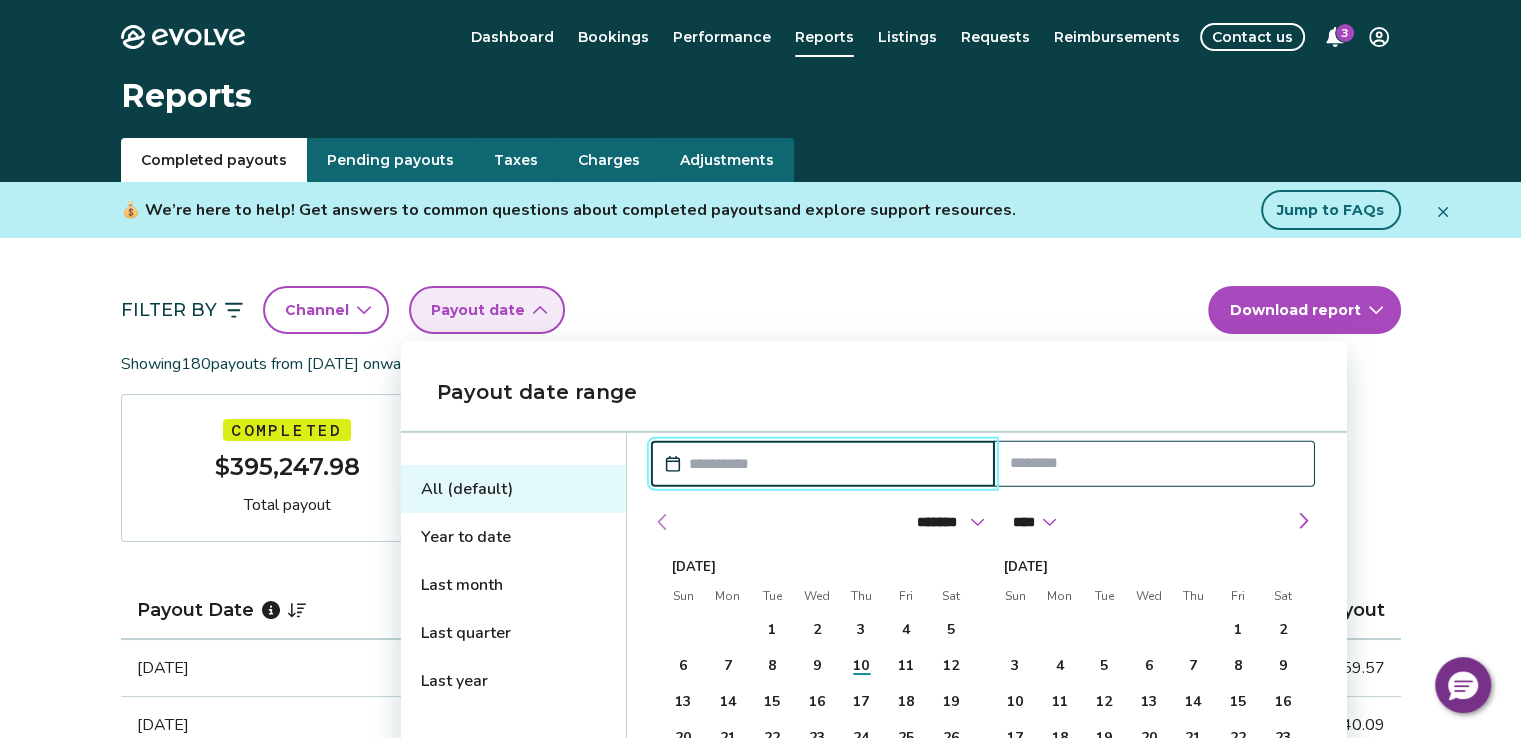 click at bounding box center [663, 522] 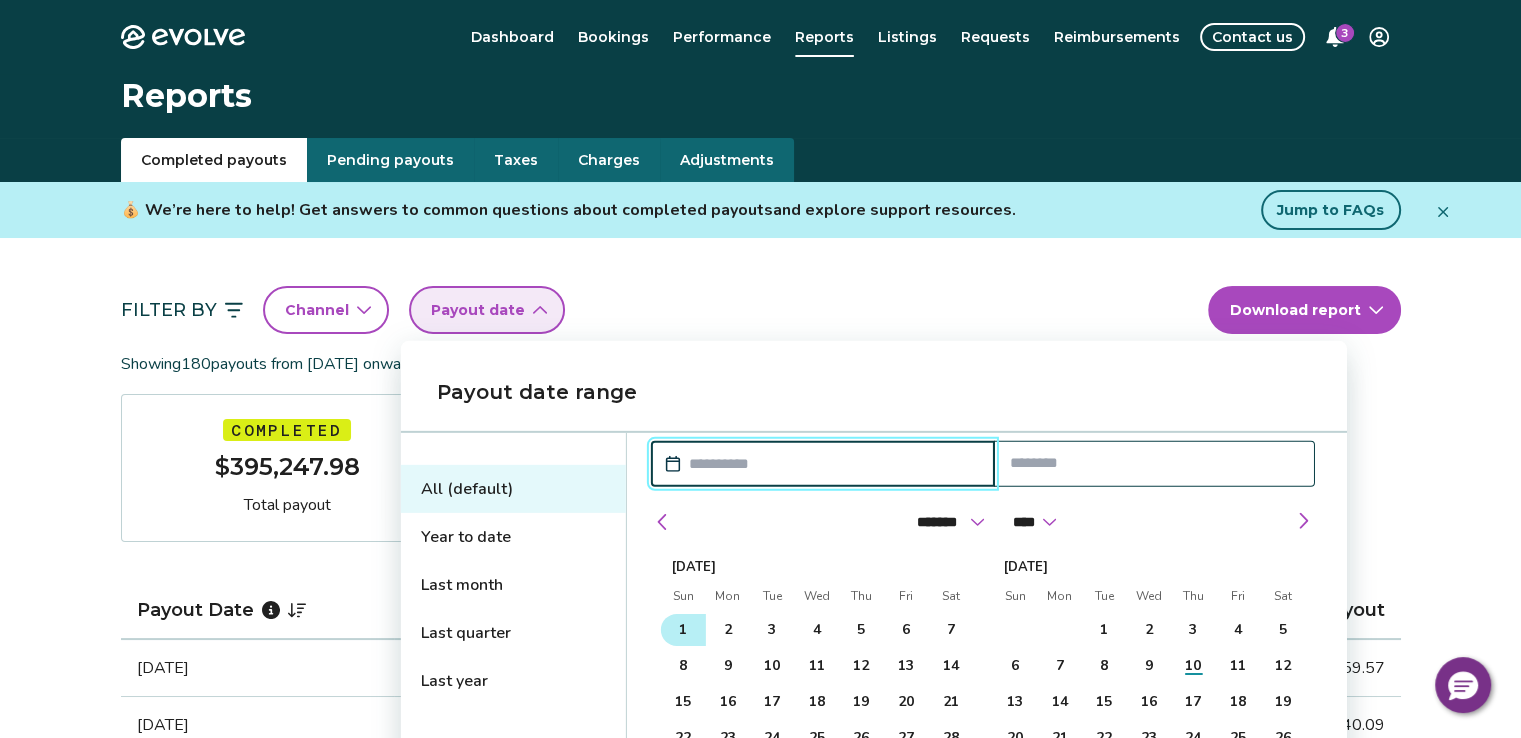 click on "1" at bounding box center [683, 630] 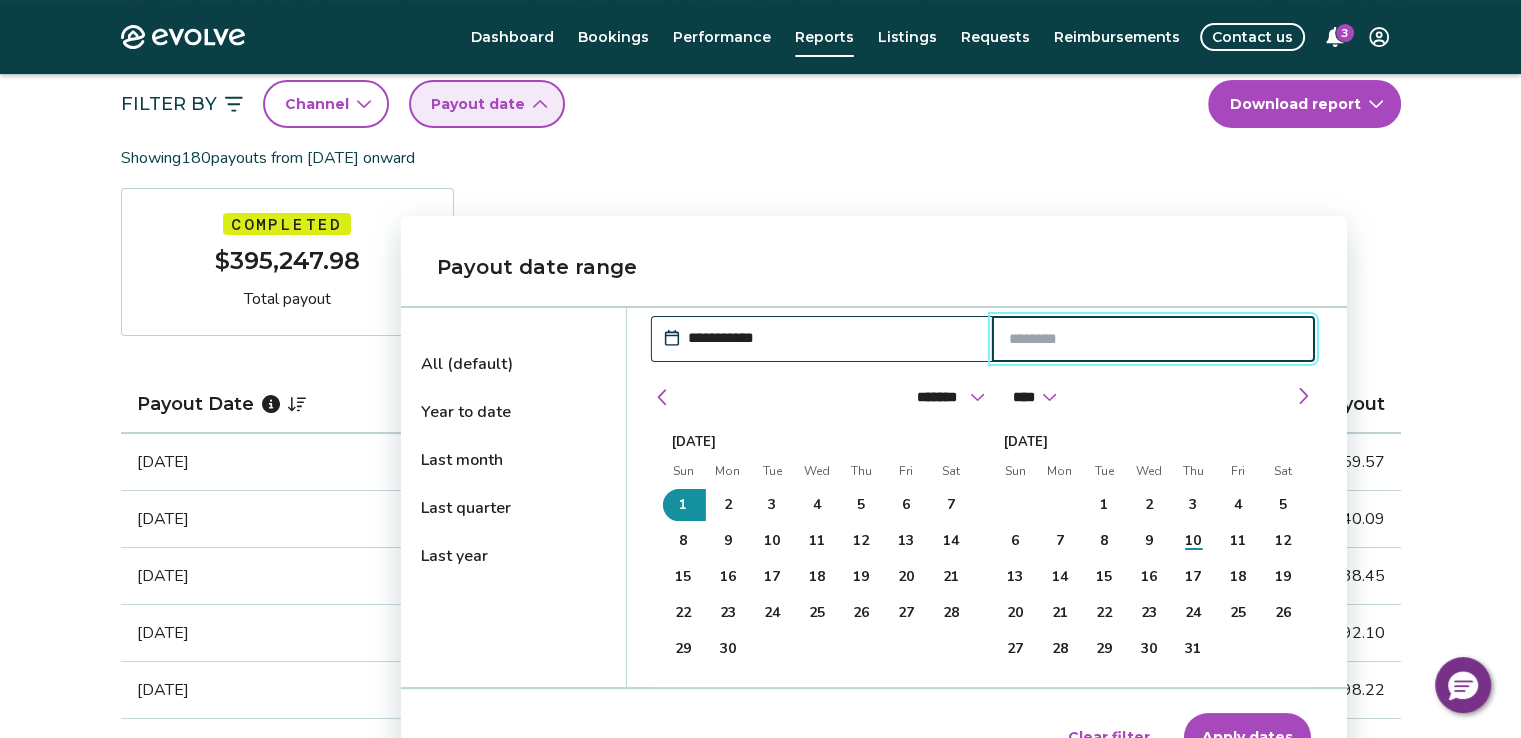 scroll, scrollTop: 300, scrollLeft: 0, axis: vertical 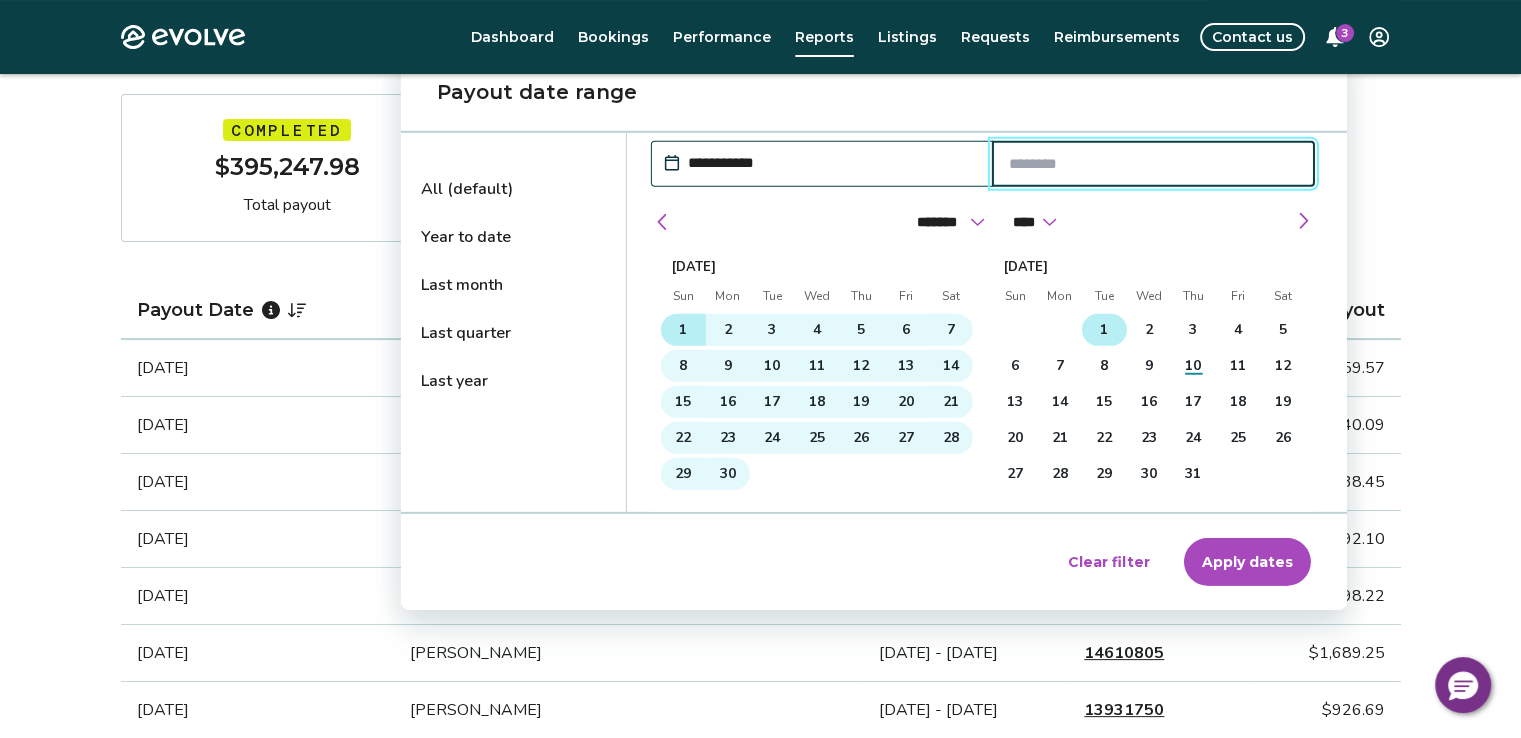 click on "1" at bounding box center (1104, 330) 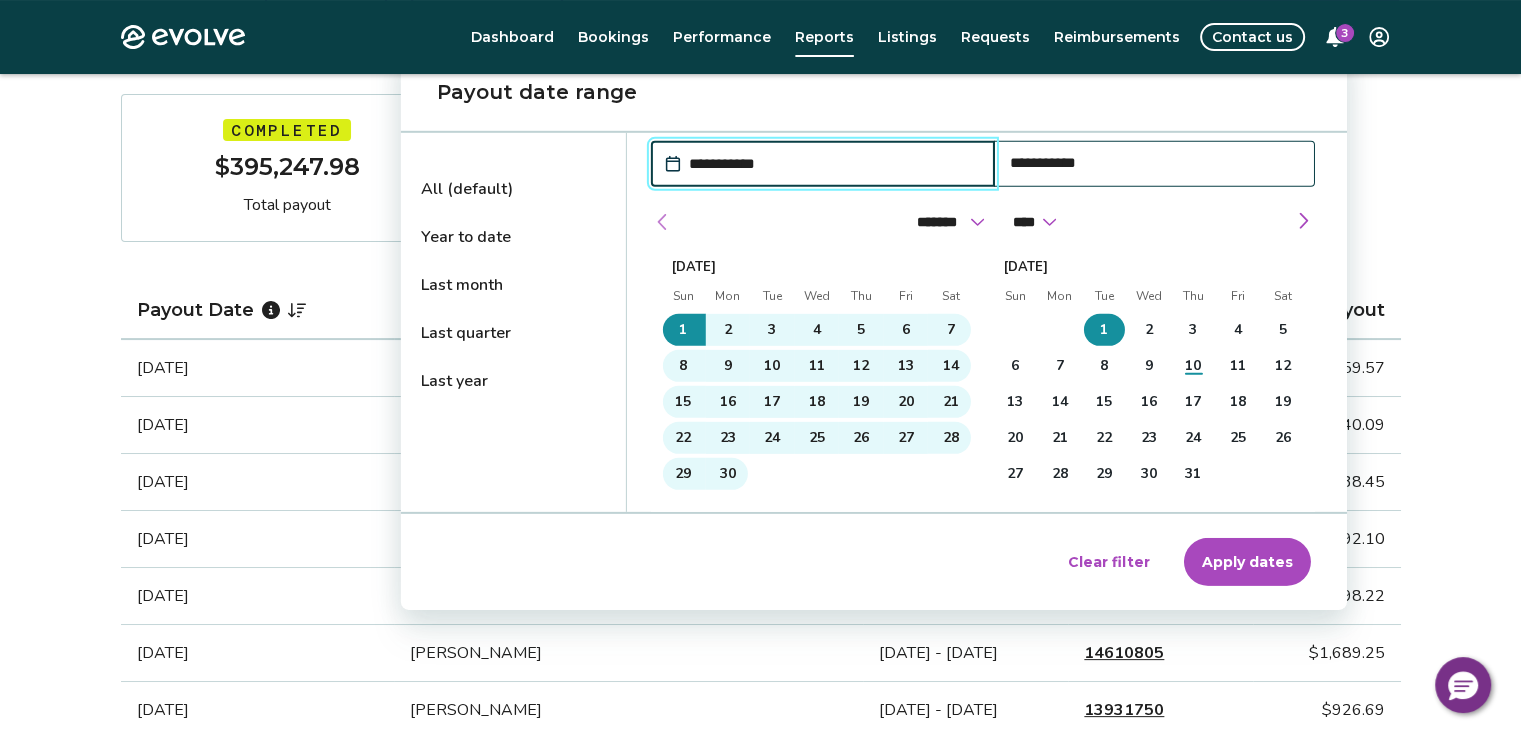 click at bounding box center (663, 222) 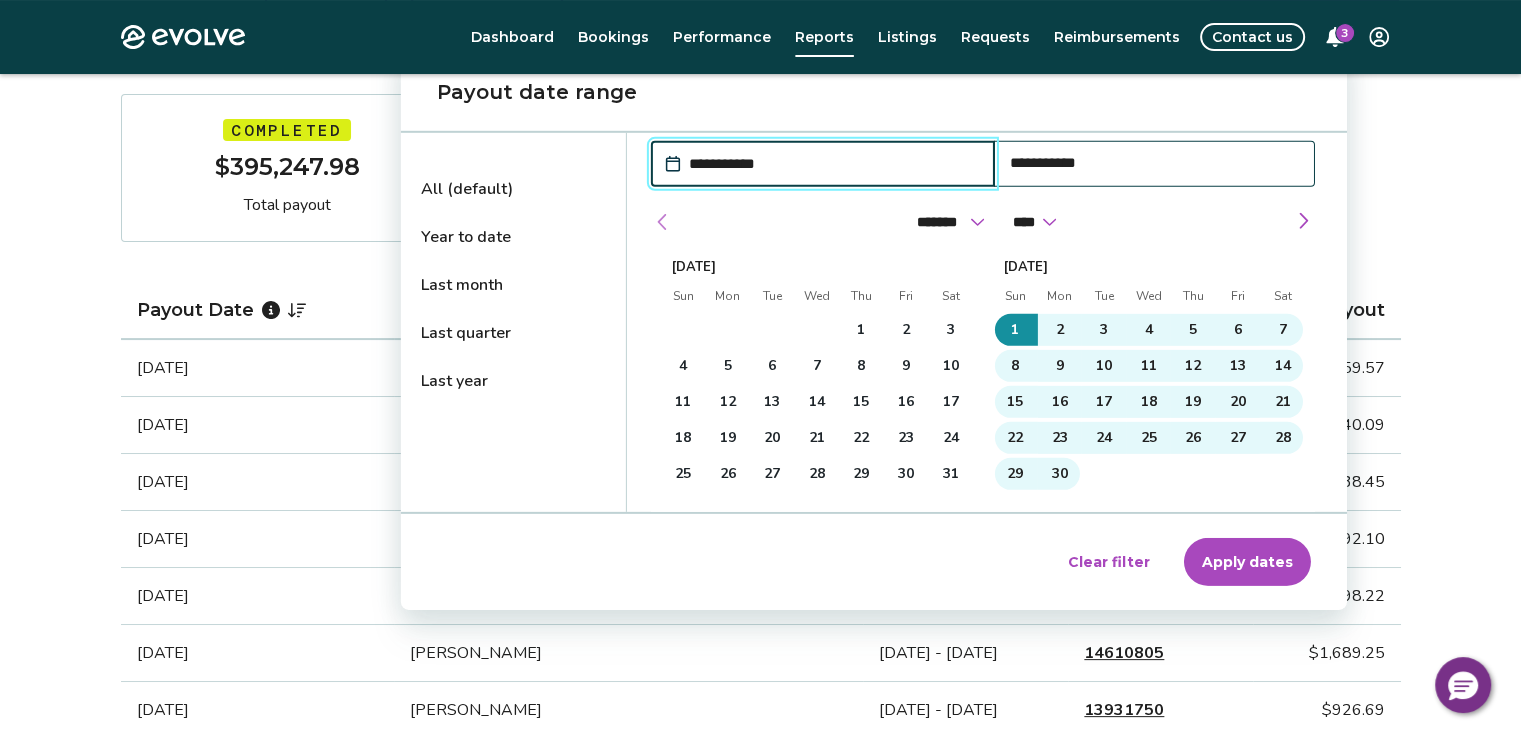 select on "*" 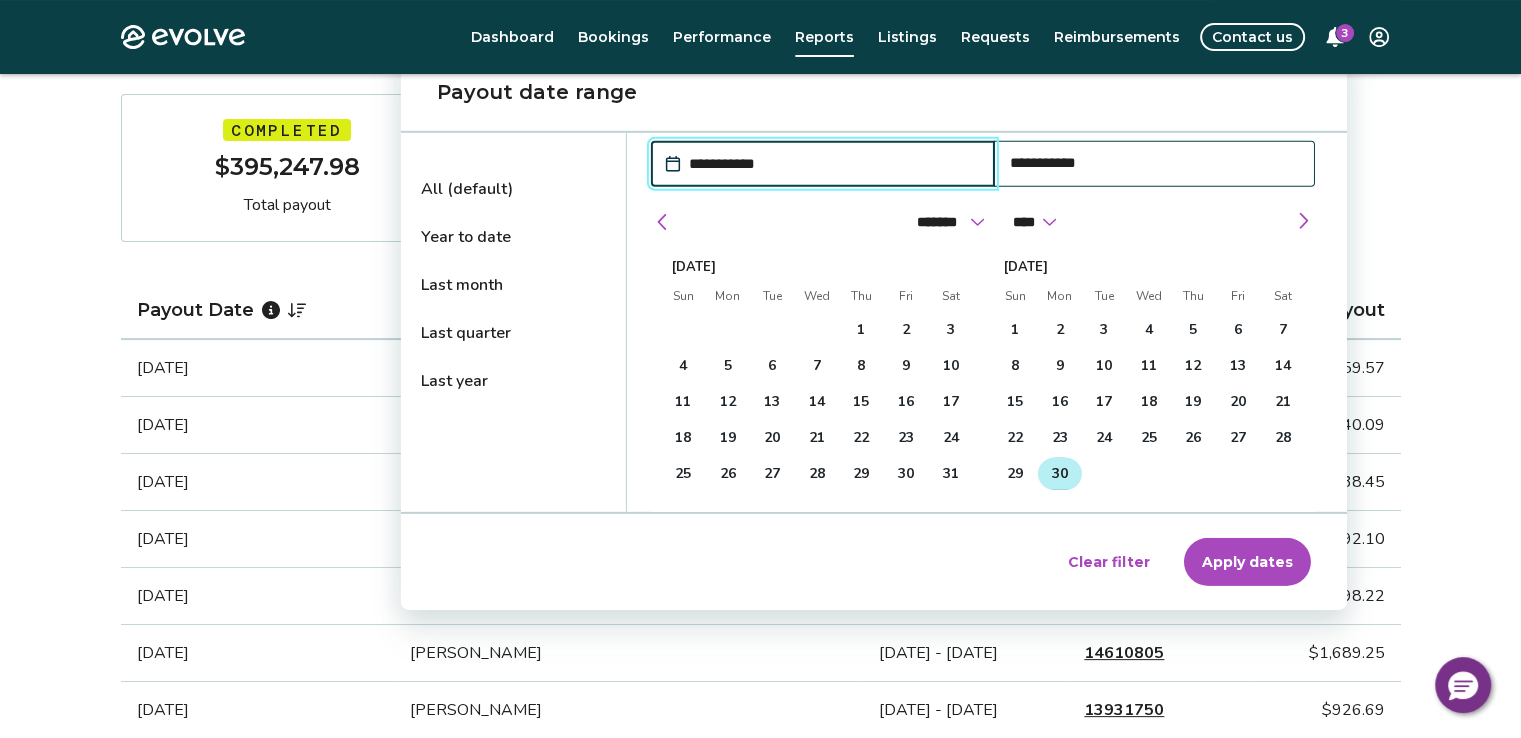 click on "30" at bounding box center [1060, 474] 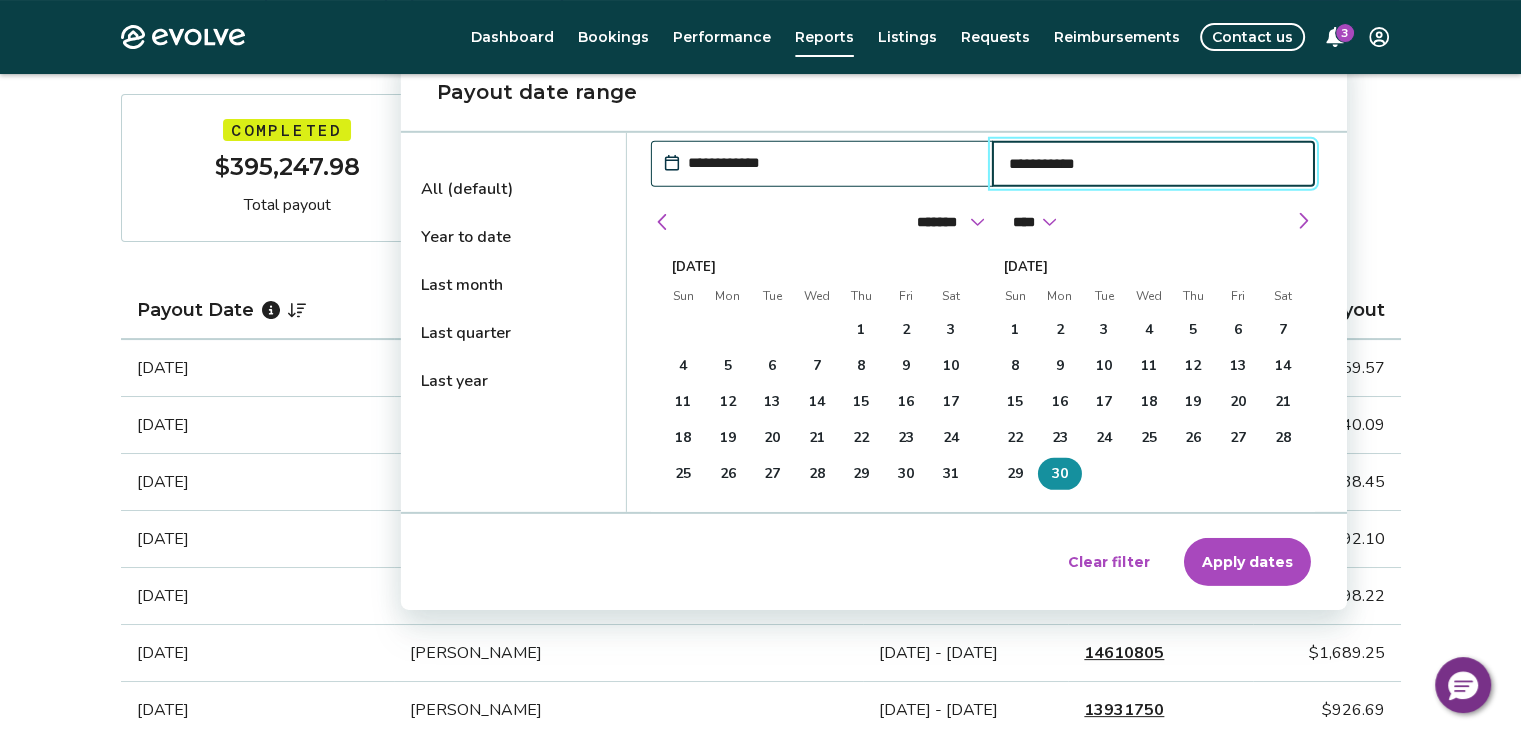 click on "30" at bounding box center (1059, 474) 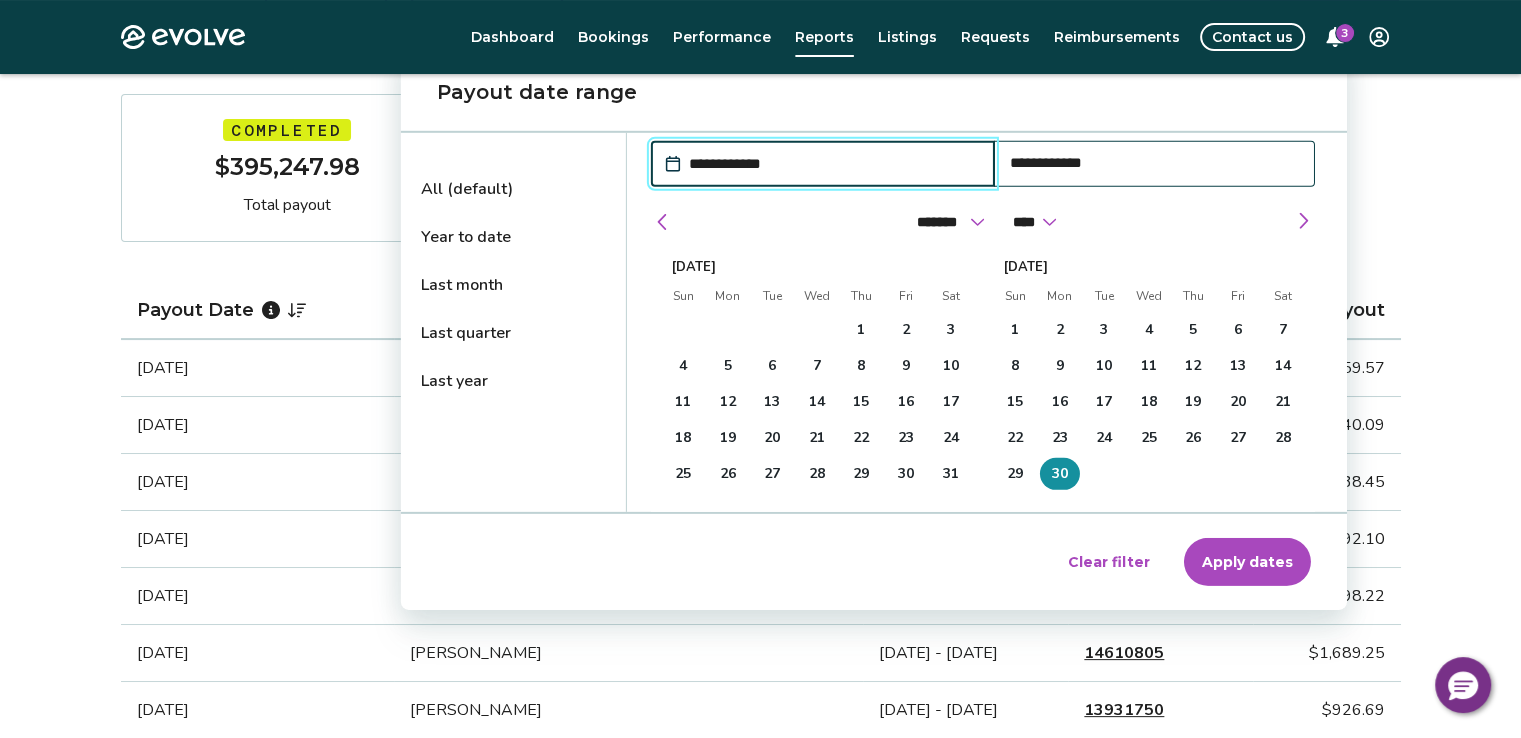 click on "**********" at bounding box center [833, 164] 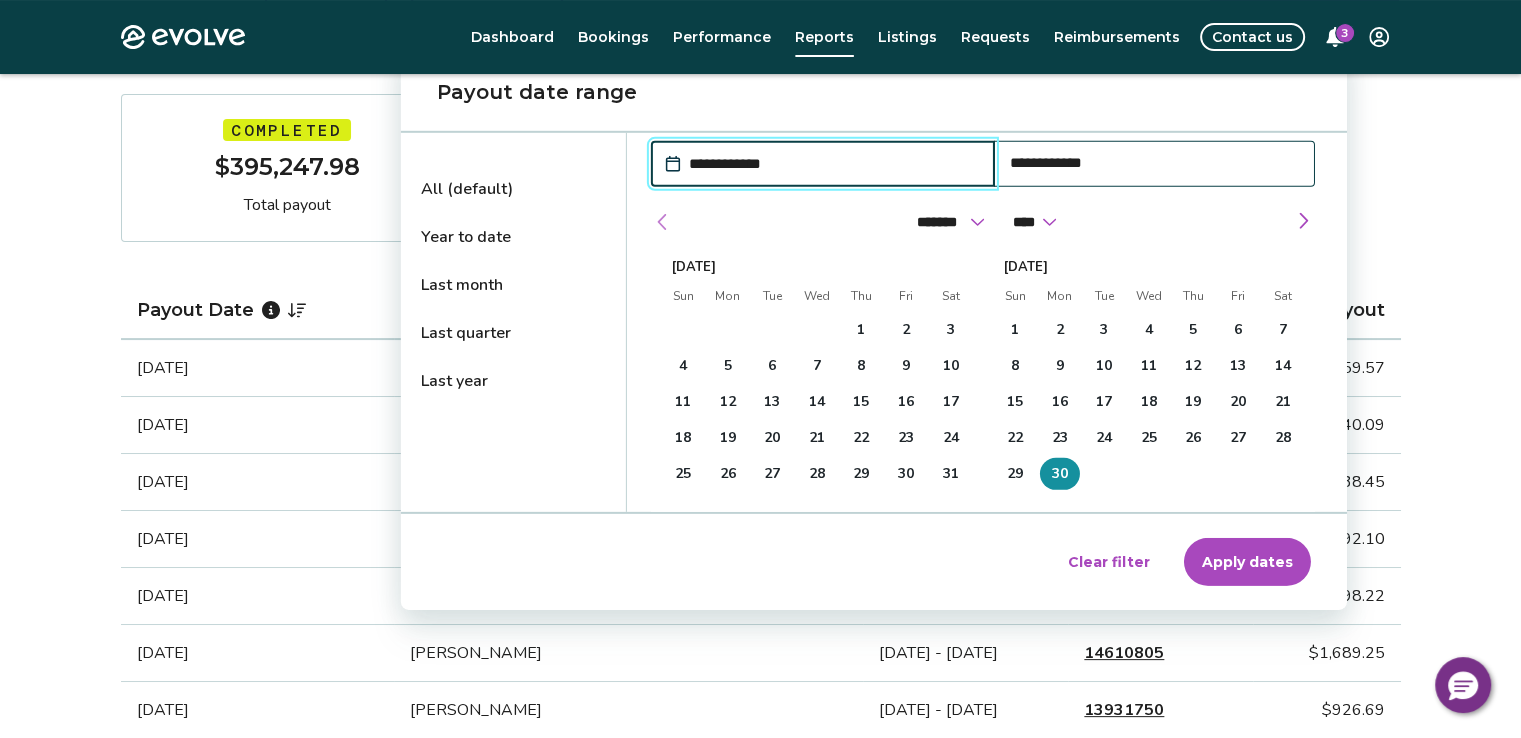 click at bounding box center (663, 222) 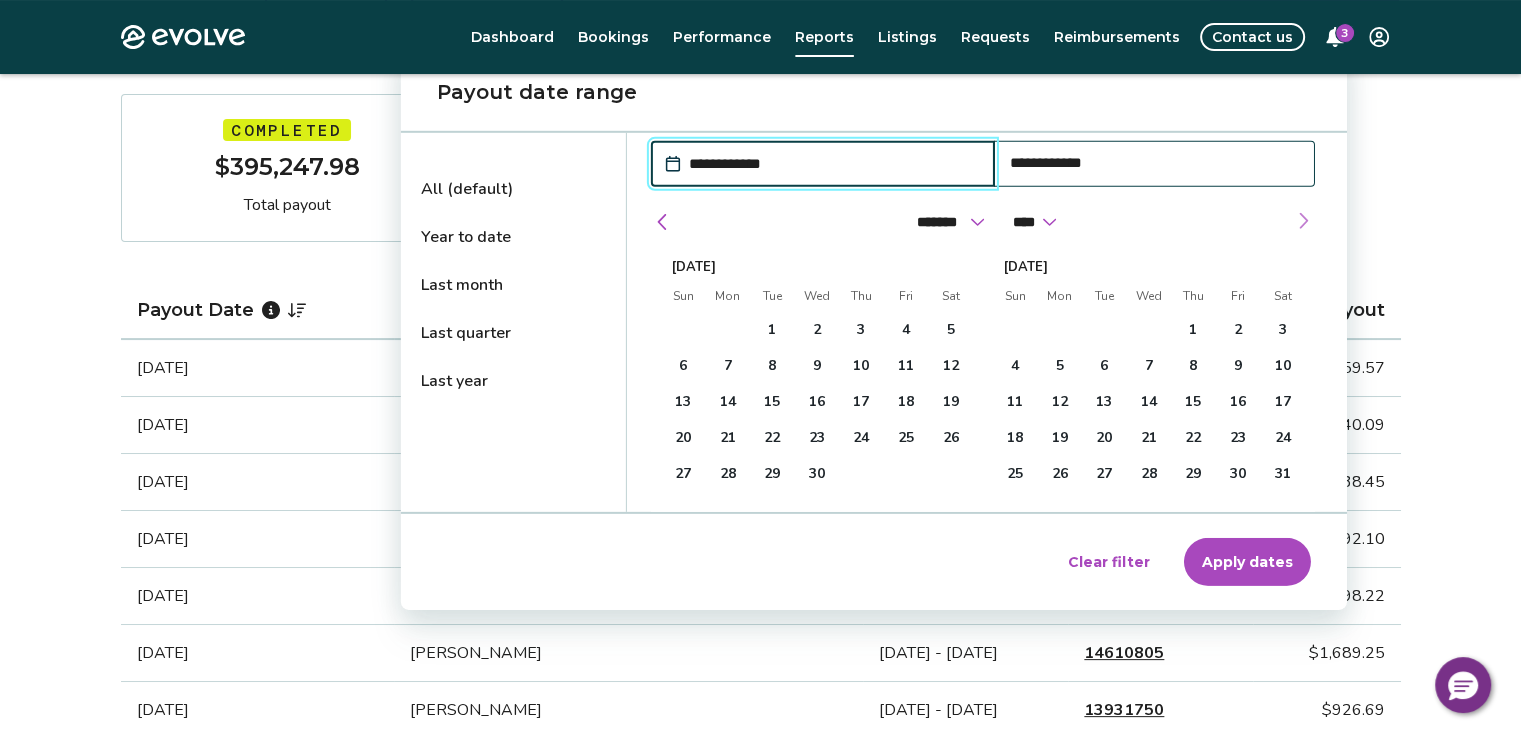 click at bounding box center (1303, 221) 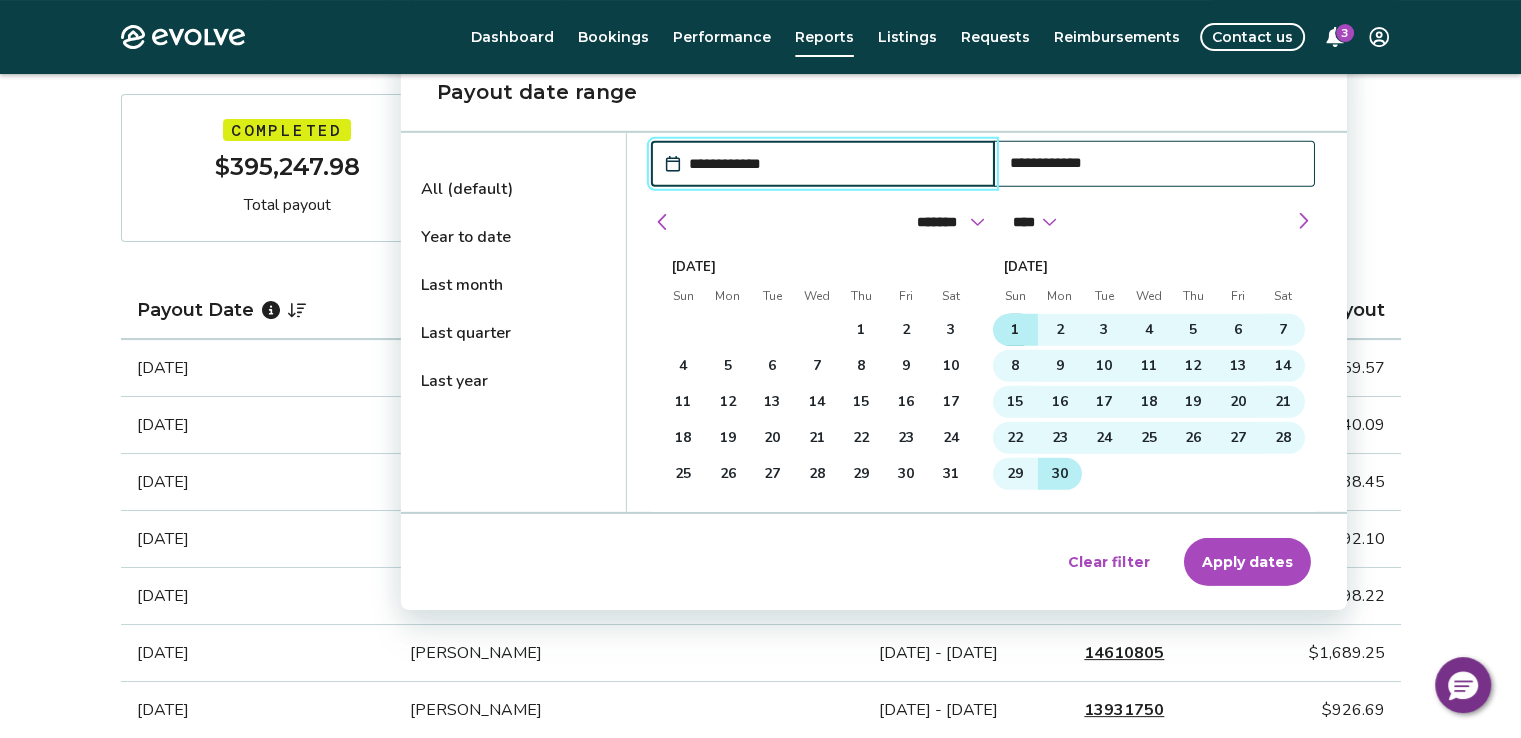 click on "1" at bounding box center [1015, 330] 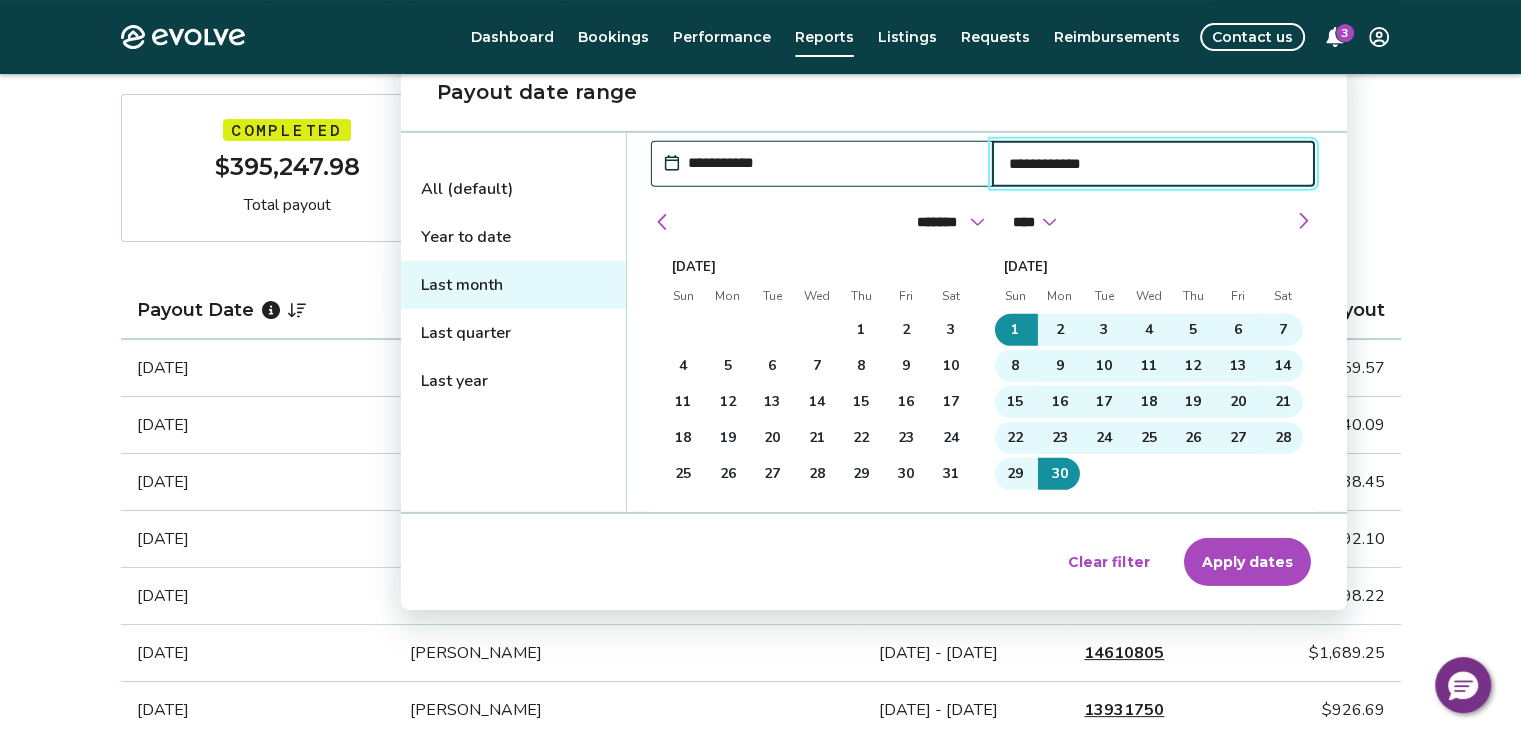 click on "Apply dates" at bounding box center [1247, 562] 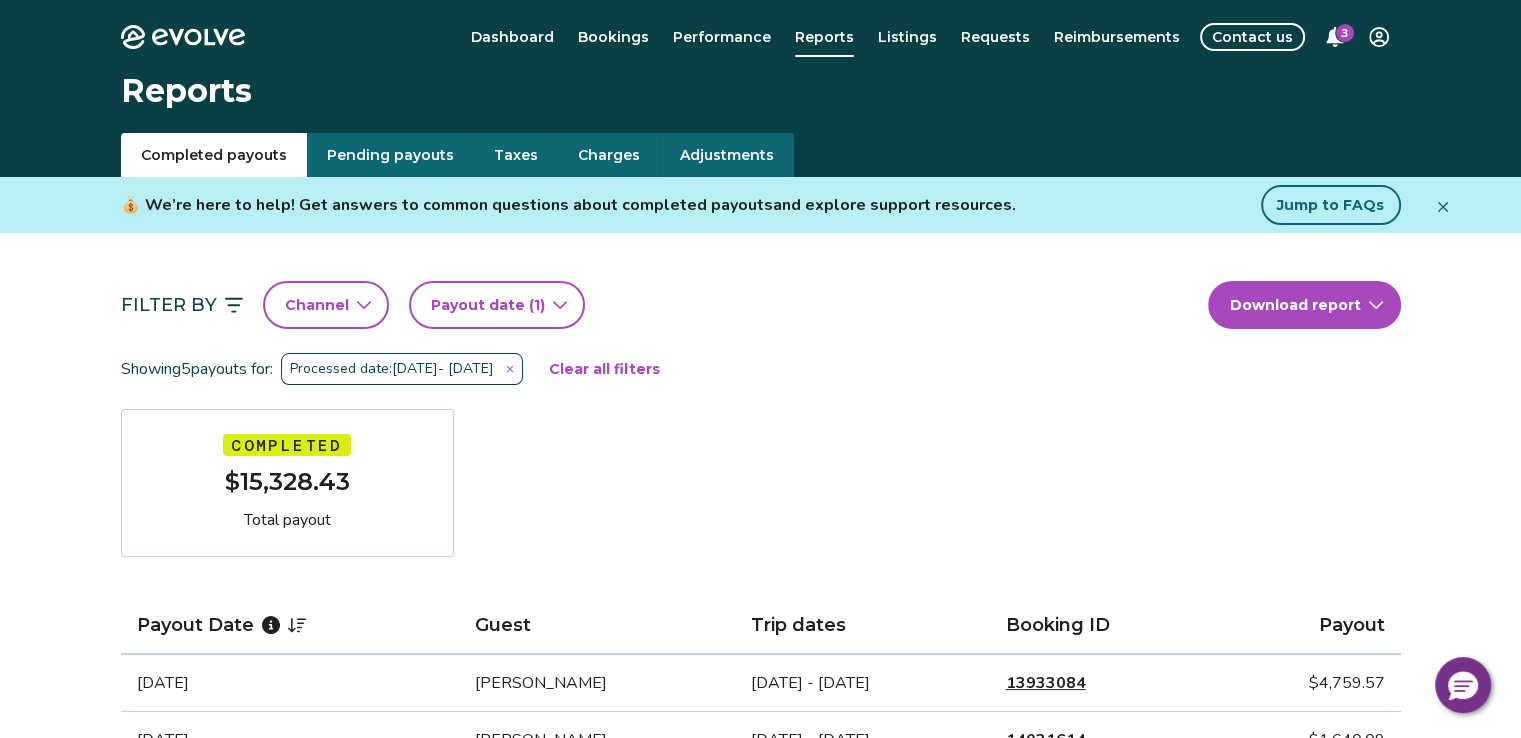 scroll, scrollTop: 100, scrollLeft: 0, axis: vertical 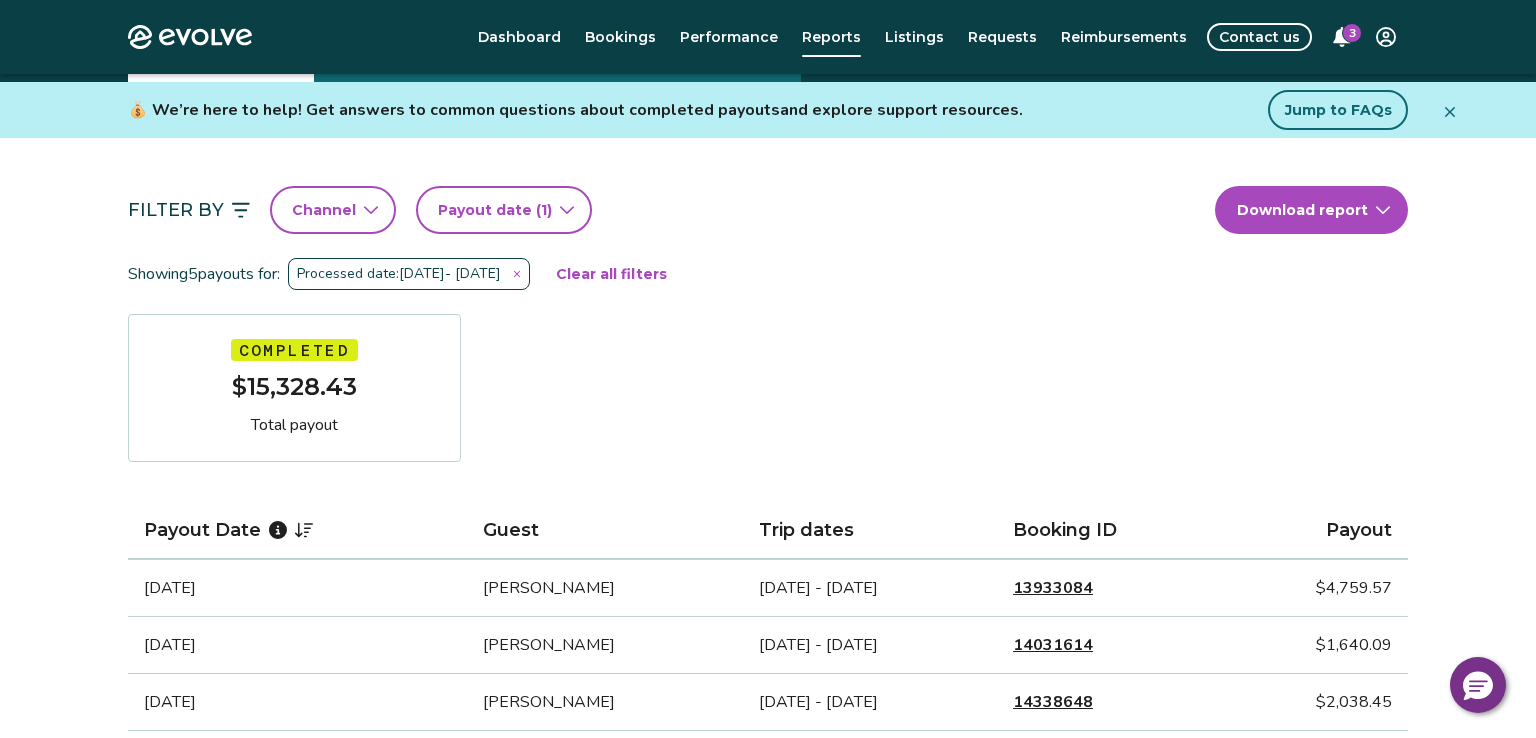 click on "Evolve Dashboard Bookings Performance Reports Listings Requests Reimbursements Contact us 3 Reports Completed payouts Pending payouts Taxes Charges Adjustments 💰 We’re here to help! Get answers to common questions about   completed payouts  and explore support resources. Jump to FAQs Filter By  Channel Payout date (1) Download   report Showing  5  payouts   for: Processed date:  [DATE]  -   [DATE] Clear all filters Completed $15,328.43 Total payout Payout Date Guest Trip dates Booking ID Payout [DATE] [PERSON_NAME] [DATE] - [DATE] 13933084 $4,759.57 [DATE] [PERSON_NAME] [DATE] - [DATE] 14031614 $1,640.09 [DATE] [PERSON_NAME] [DATE] - [DATE] 14338648 $2,038.45 [DATE] [PERSON_NAME] [DATE] - [DATE] 14369061 $2,192.10 [DATE] [PERSON_NAME] [DATE] - [DATE] 13884792 $4,698.22 Completed Payout FAQs How is my payout amount calculated? How is Evolve’s management fee calculated? When will I receive my payout? Completed Payout resources       |" at bounding box center [768, 744] 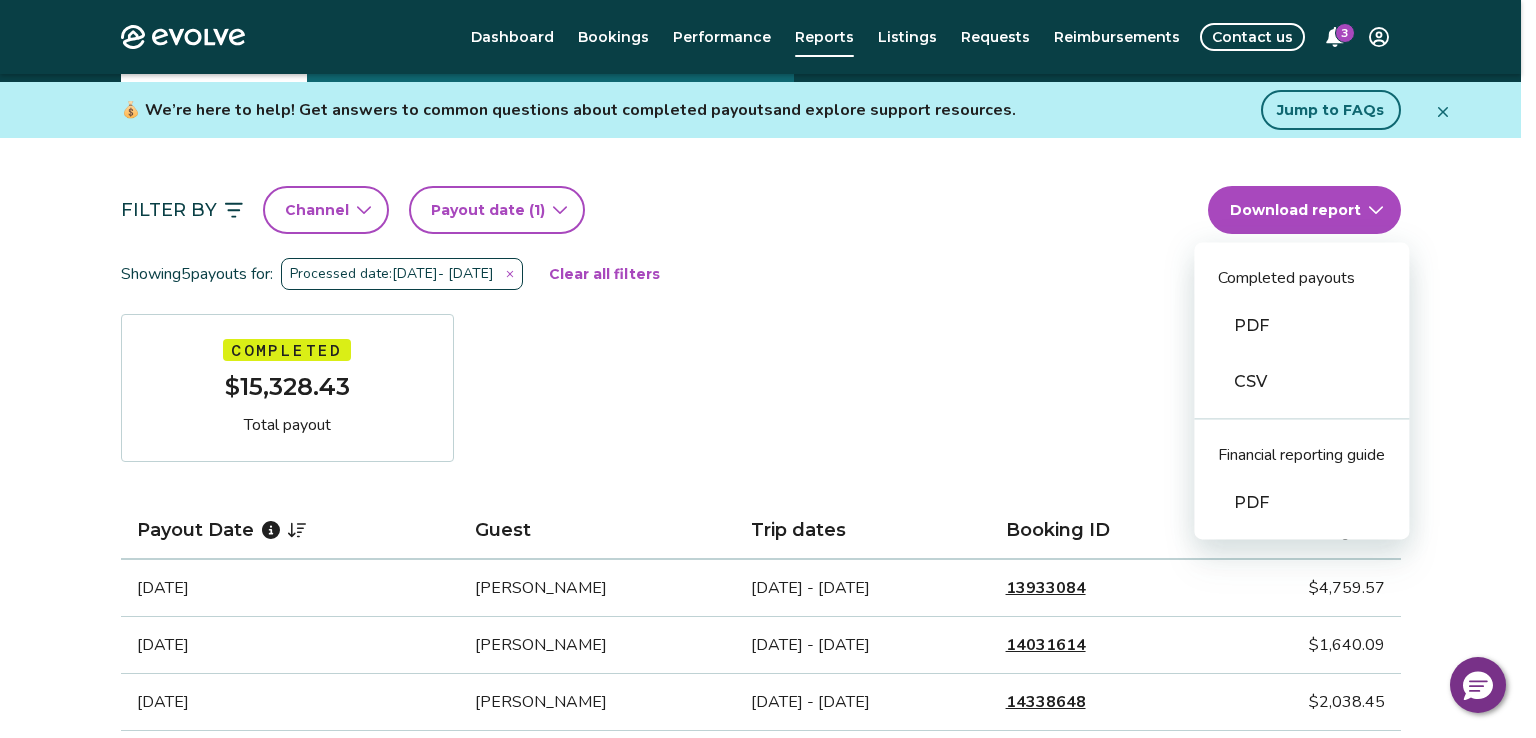 click on "PDF" at bounding box center [1301, 326] 